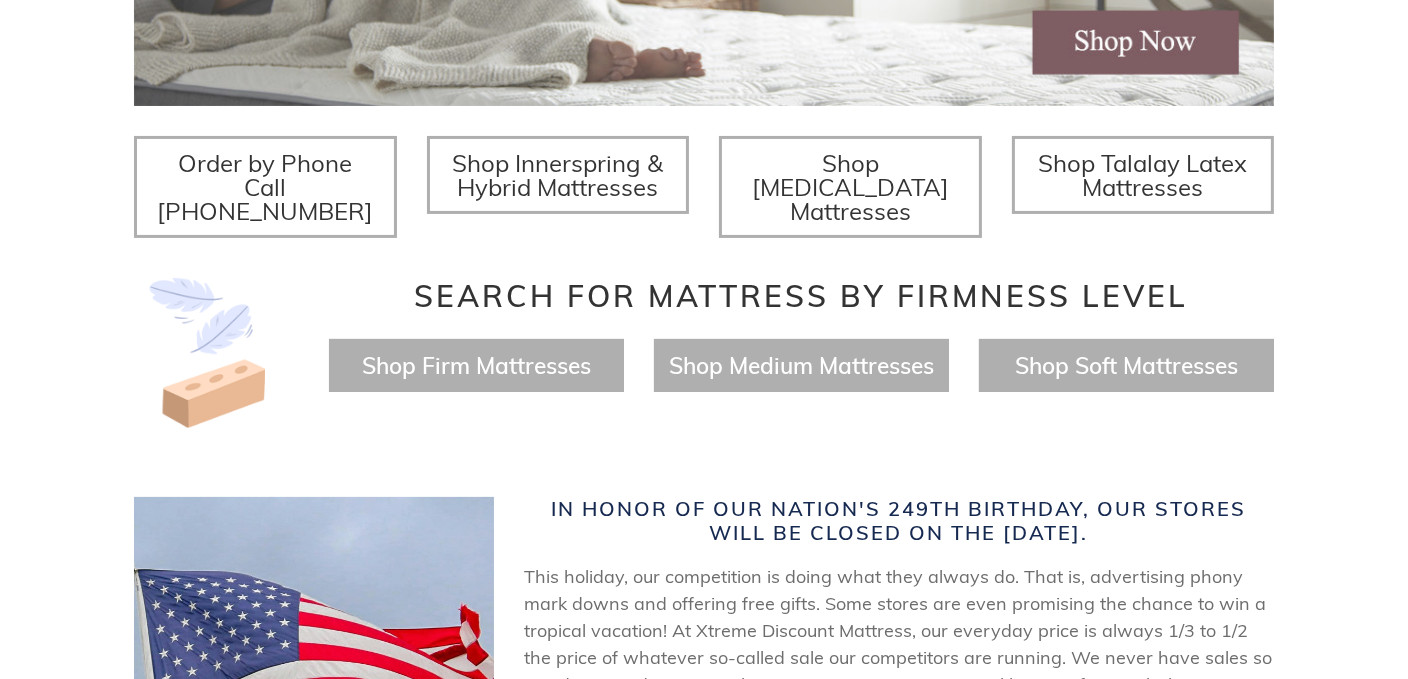scroll, scrollTop: 696, scrollLeft: 0, axis: vertical 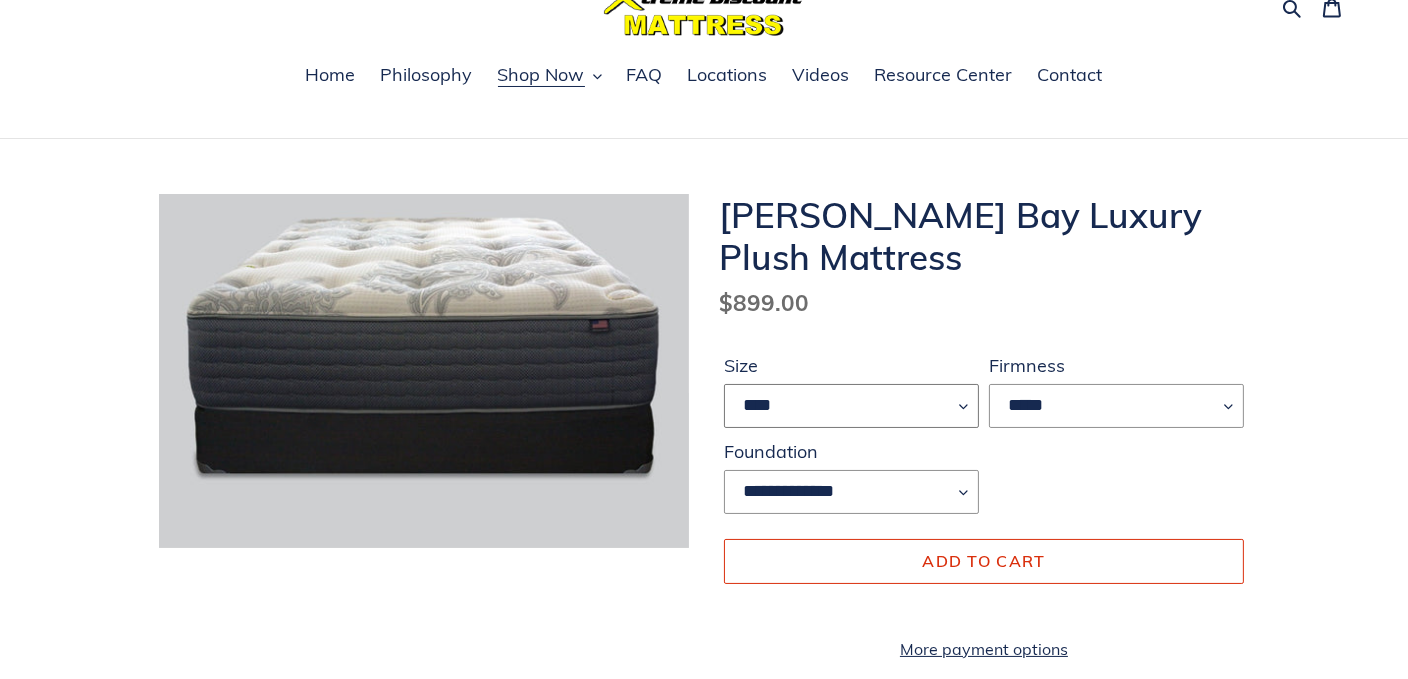 click on "**** **** ***** ****" at bounding box center [851, 406] 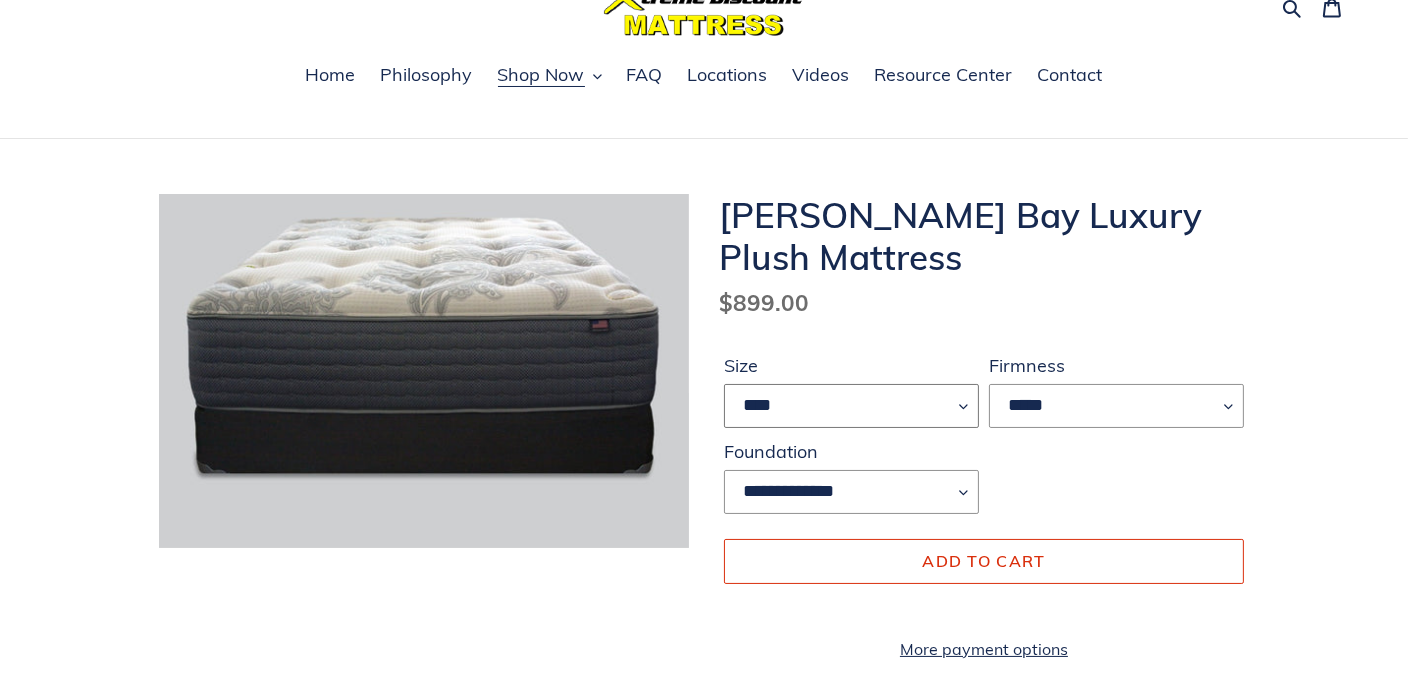 select on "*****" 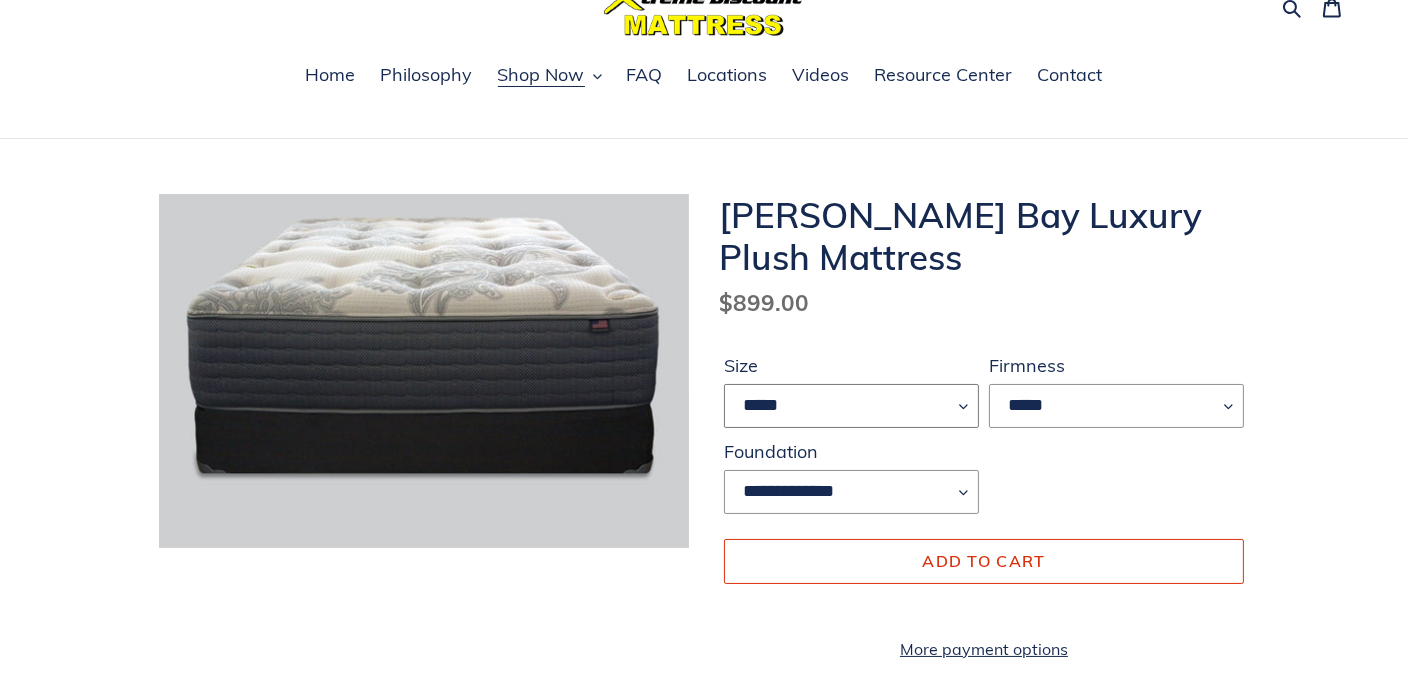 click on "**** **** ***** ****" at bounding box center (851, 406) 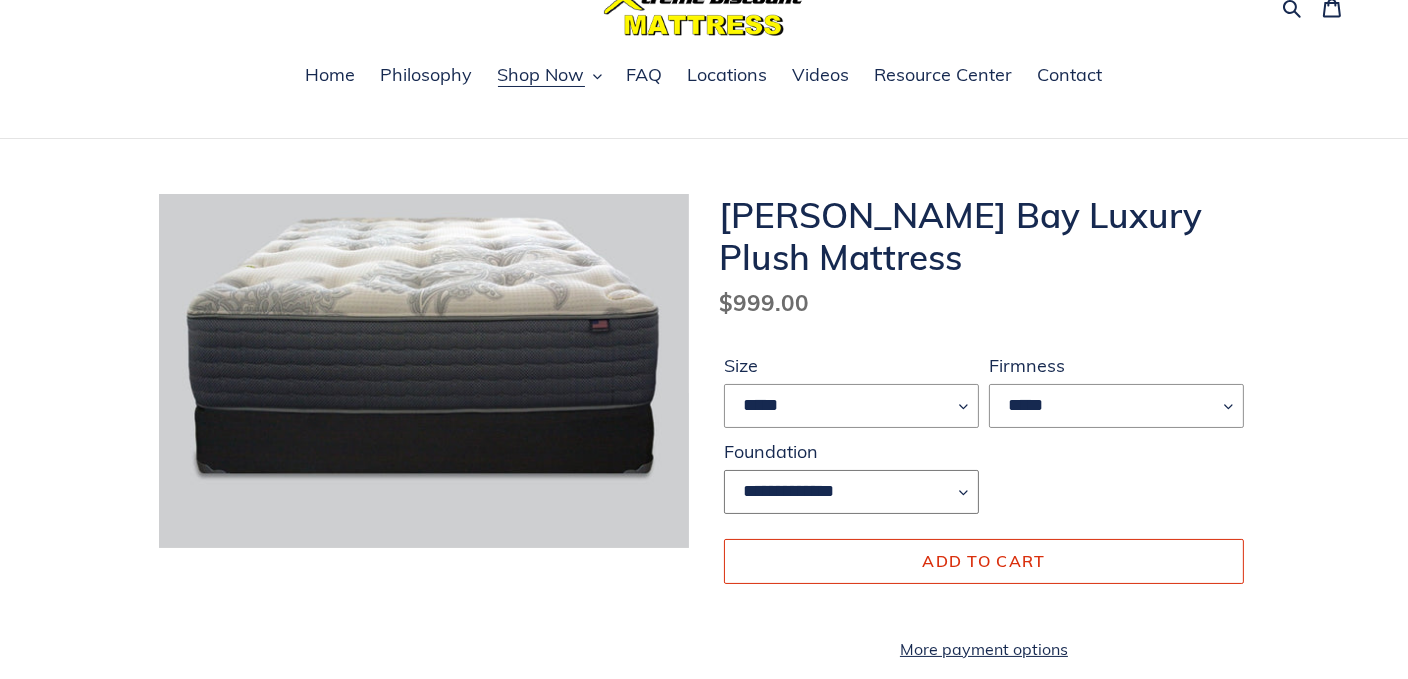click on "**********" at bounding box center [851, 492] 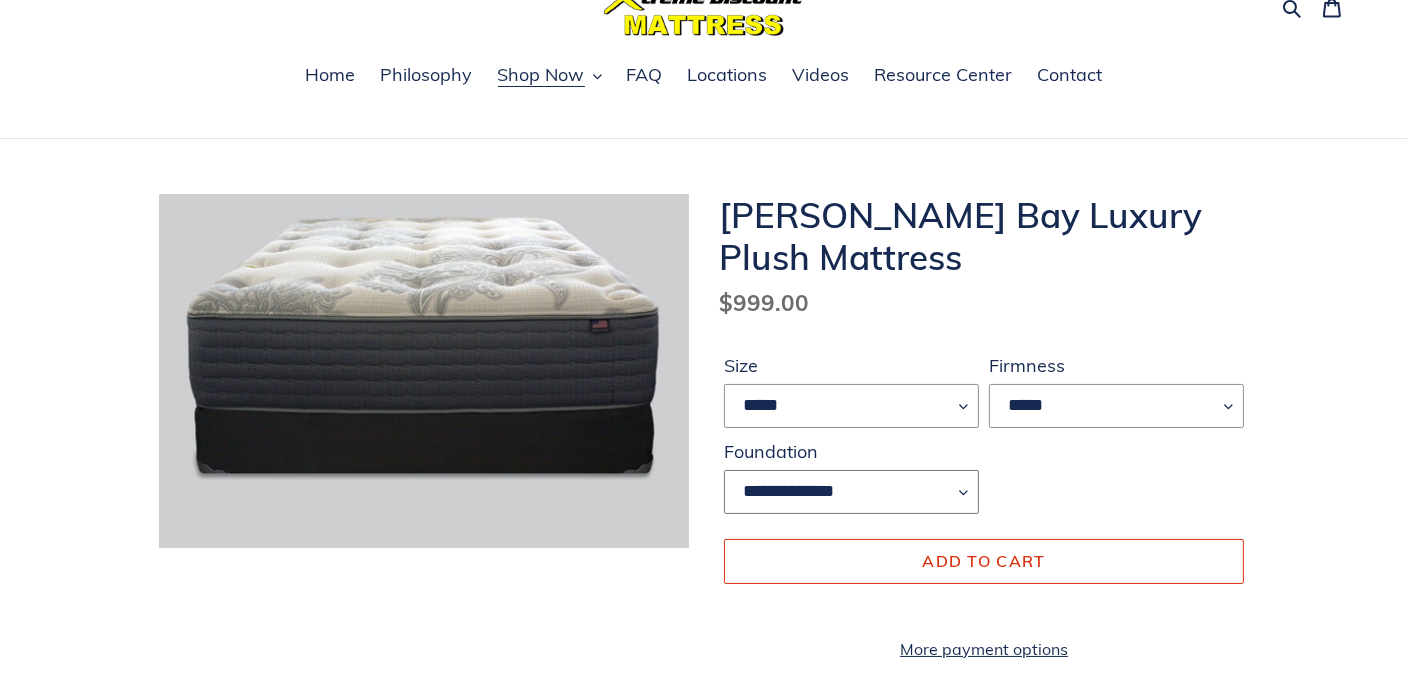 click on "**********" at bounding box center (851, 492) 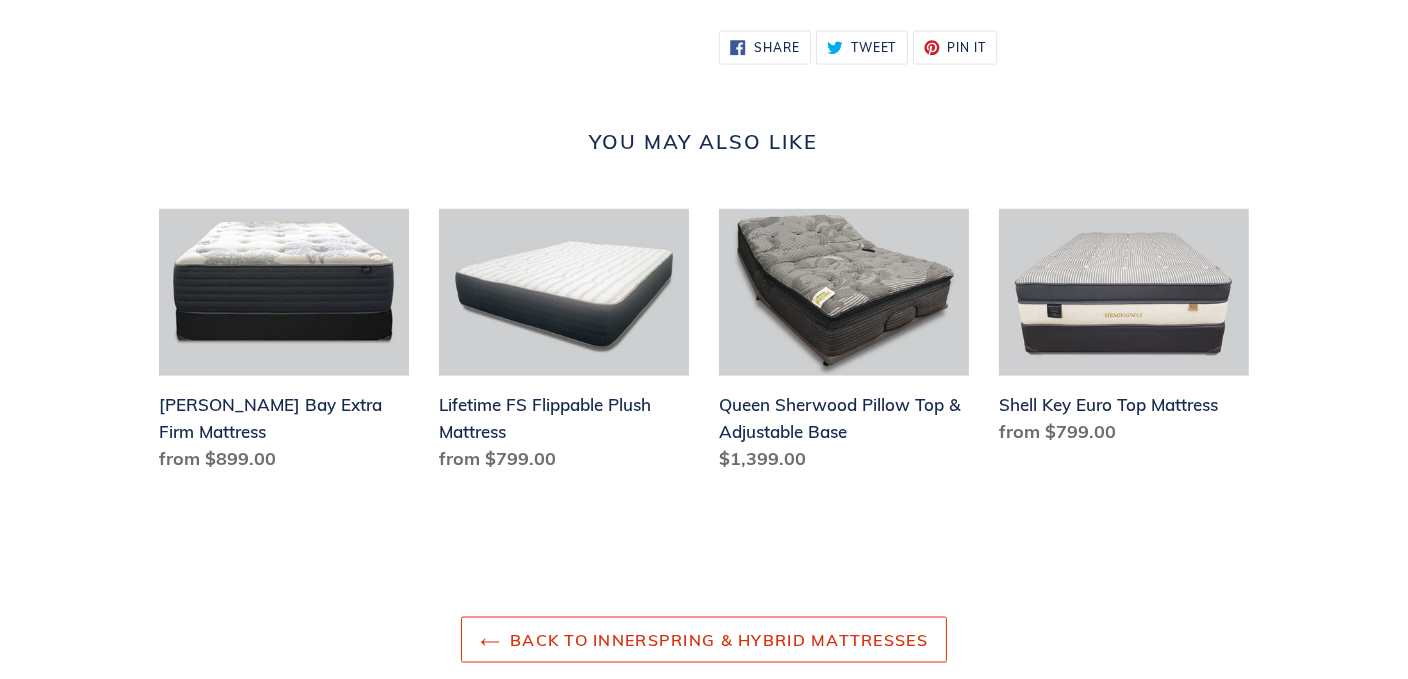 scroll, scrollTop: 3895, scrollLeft: 0, axis: vertical 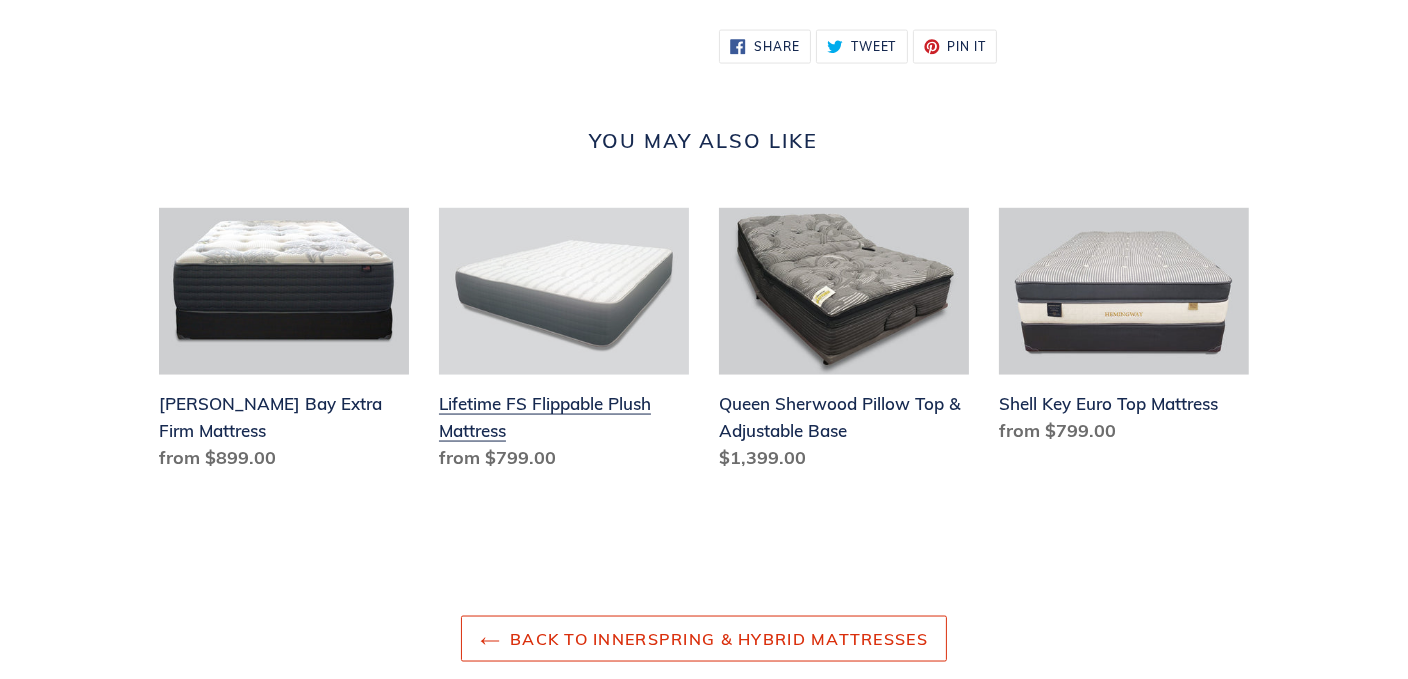 click on "Lifetime FS Flippable Plush Mattress" at bounding box center (564, 343) 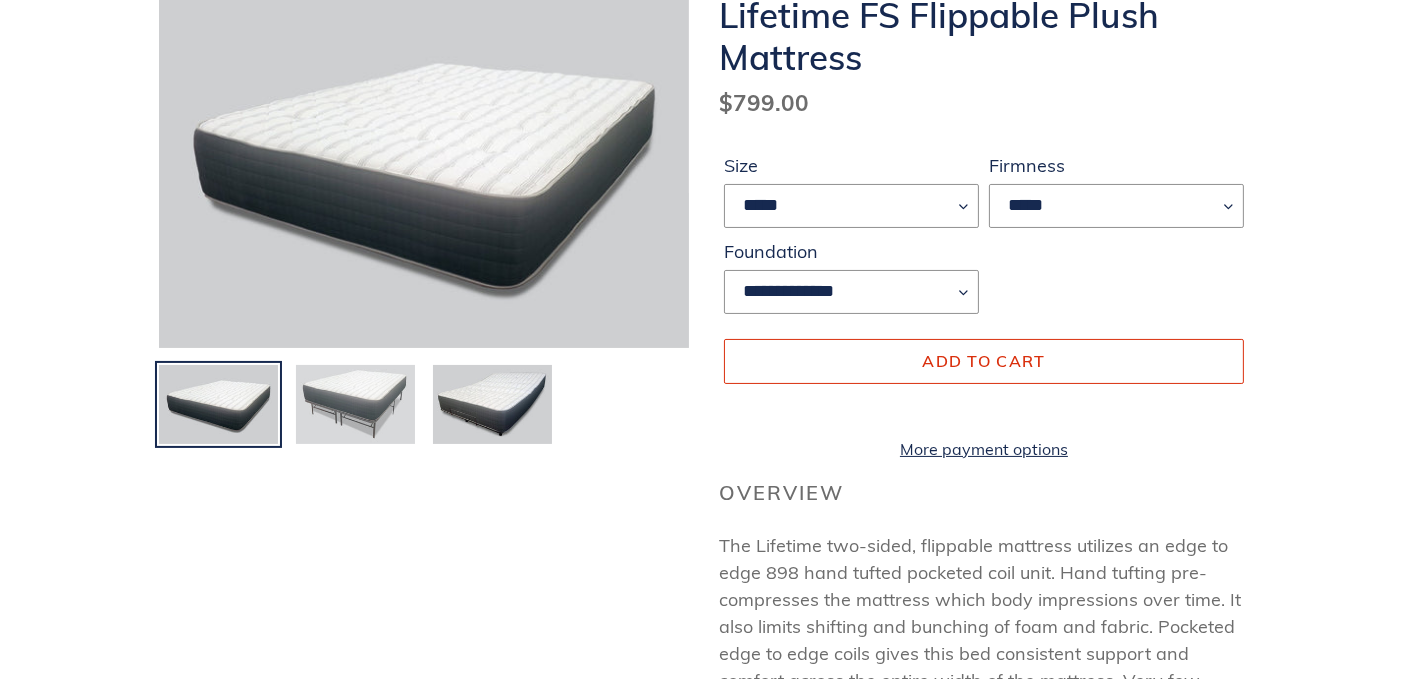 scroll, scrollTop: 300, scrollLeft: 0, axis: vertical 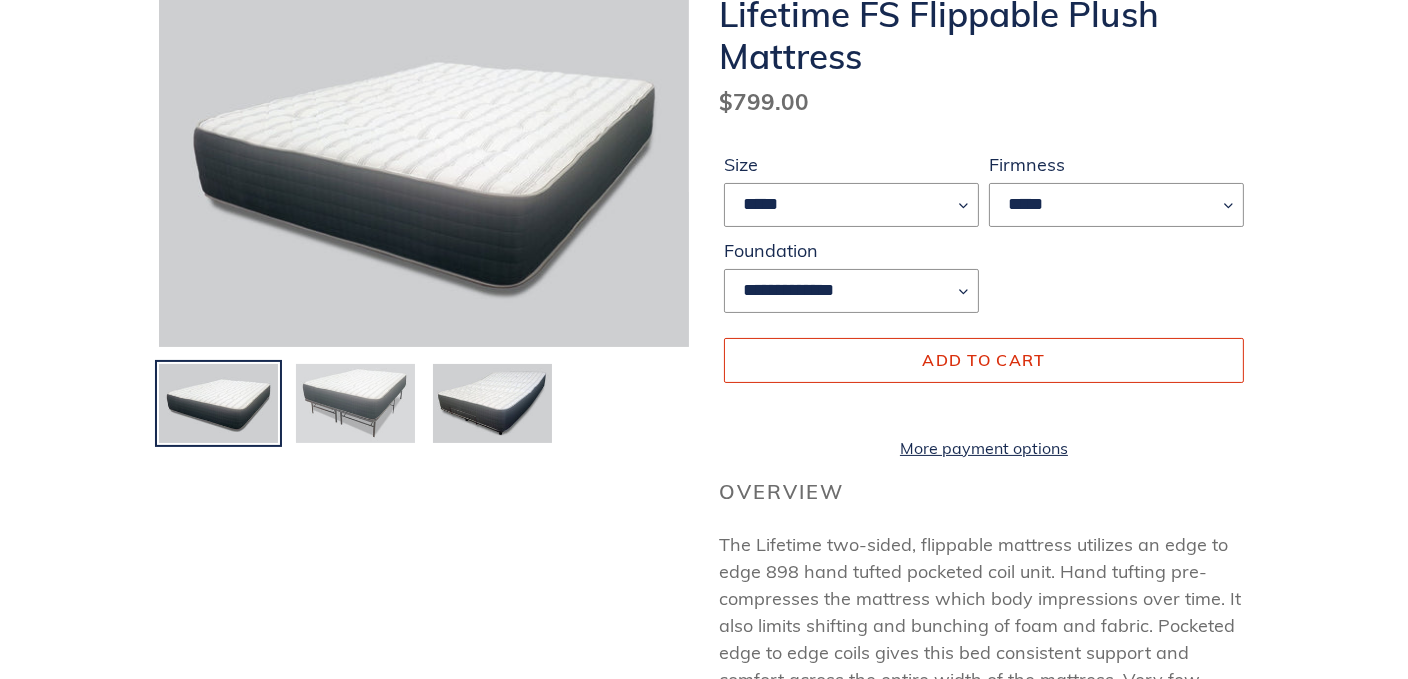 click at bounding box center [355, 404] 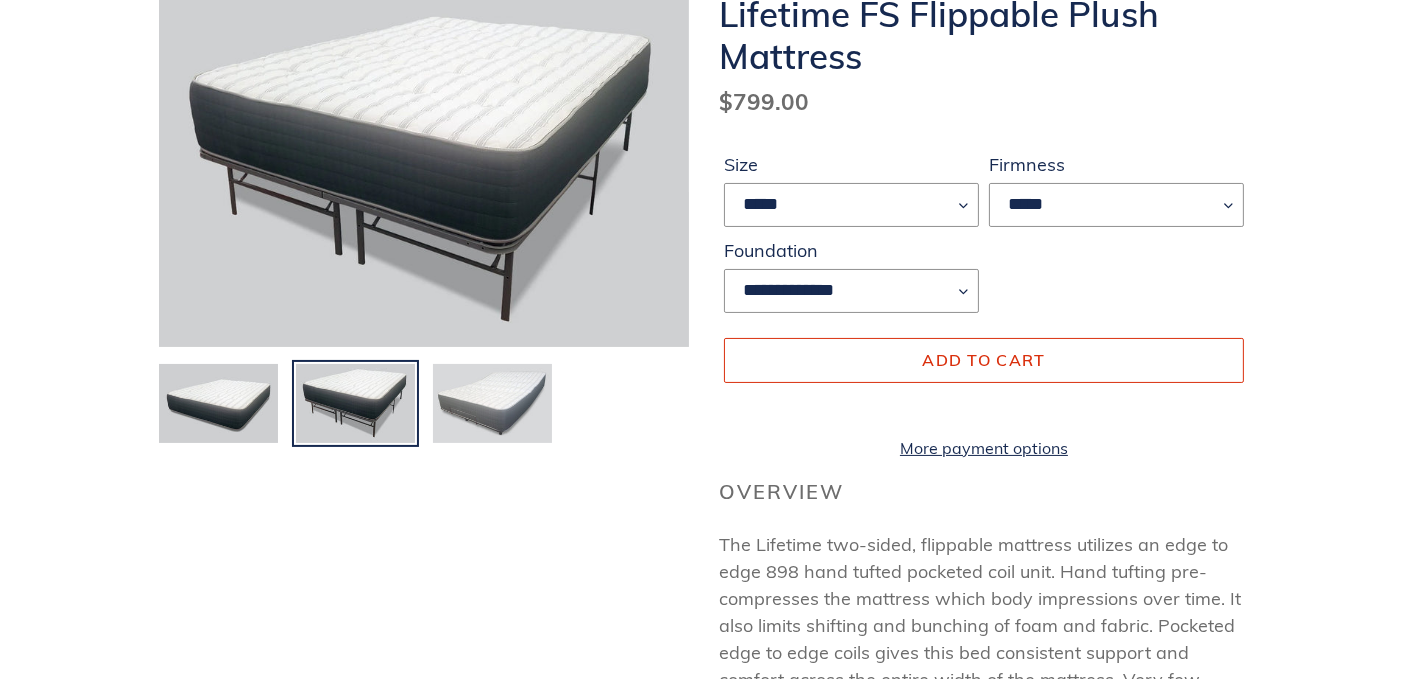click at bounding box center [492, 404] 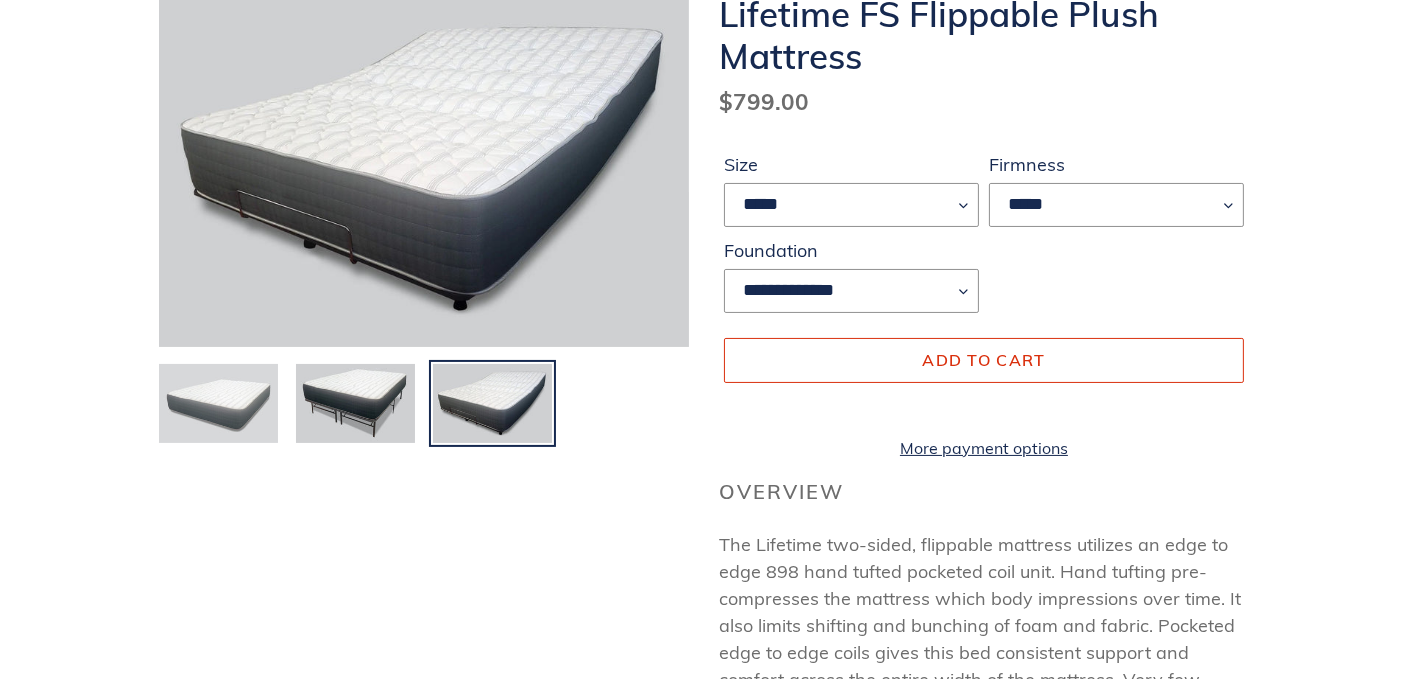 click at bounding box center (218, 404) 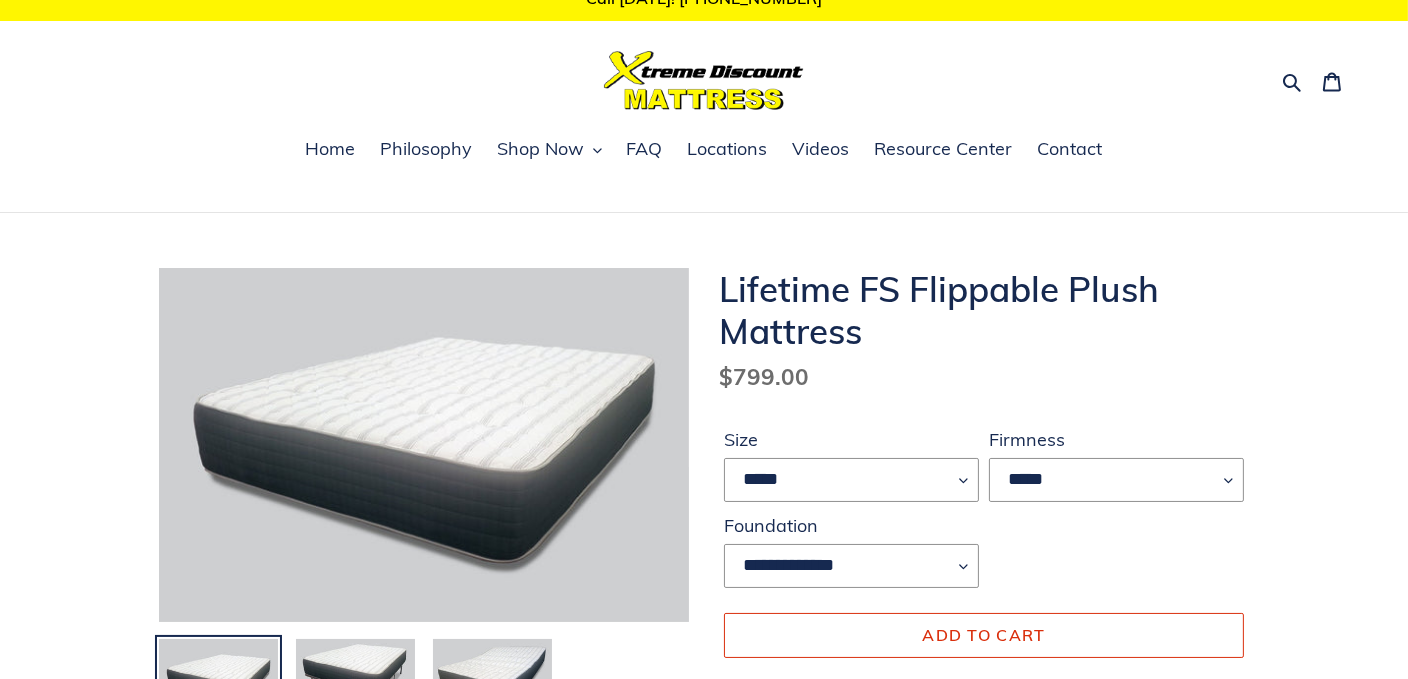 scroll, scrollTop: 0, scrollLeft: 0, axis: both 